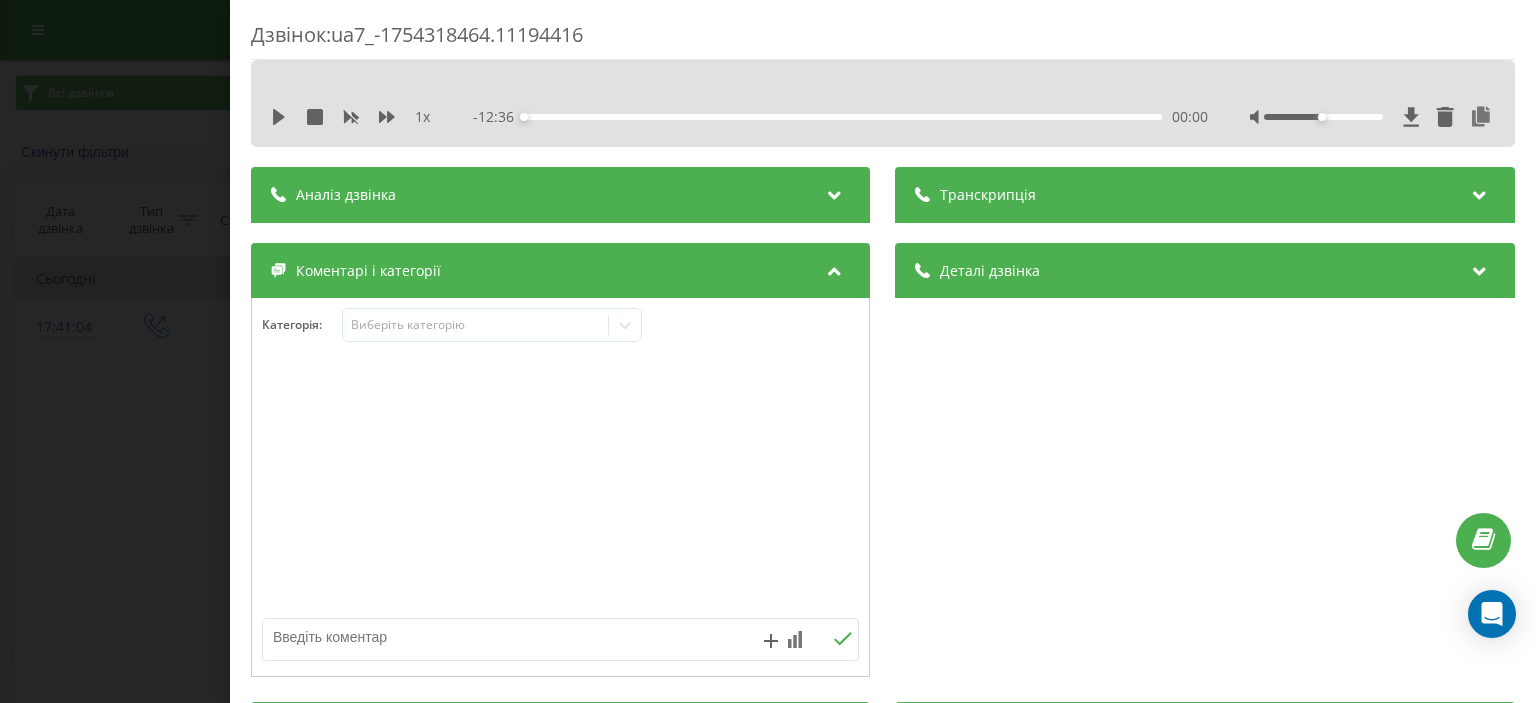 scroll, scrollTop: 0, scrollLeft: 0, axis: both 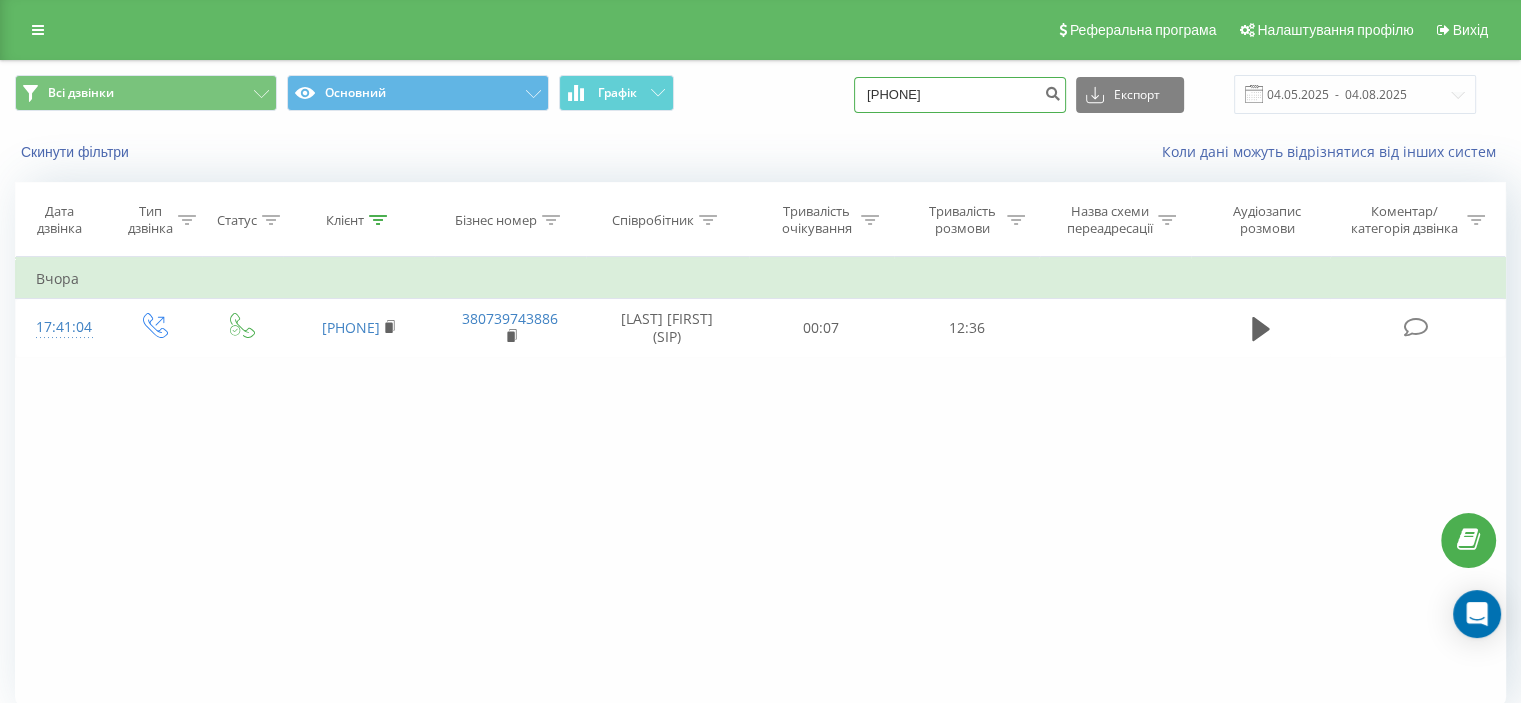 drag, startPoint x: 924, startPoint y: 84, endPoint x: 828, endPoint y: 83, distance: 96.00521 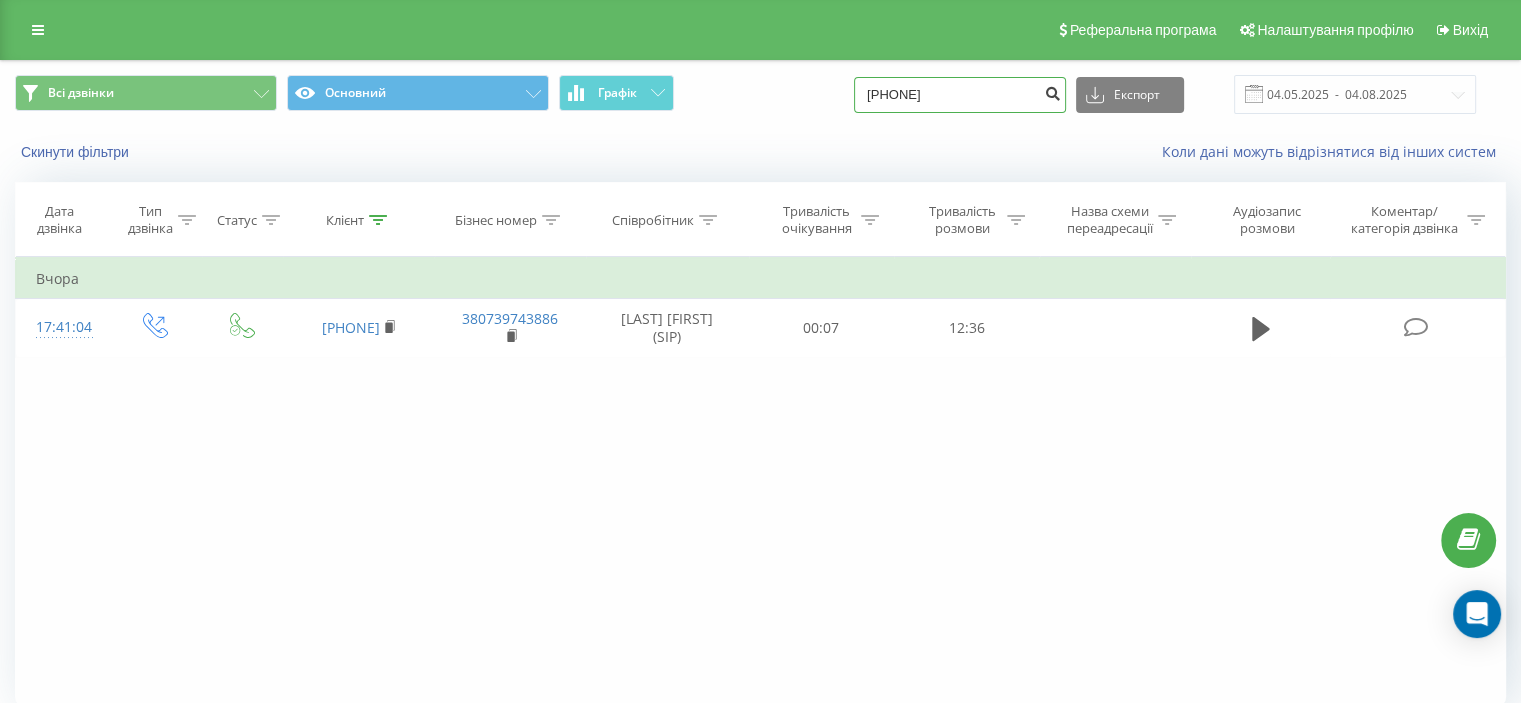 type on "0679635446" 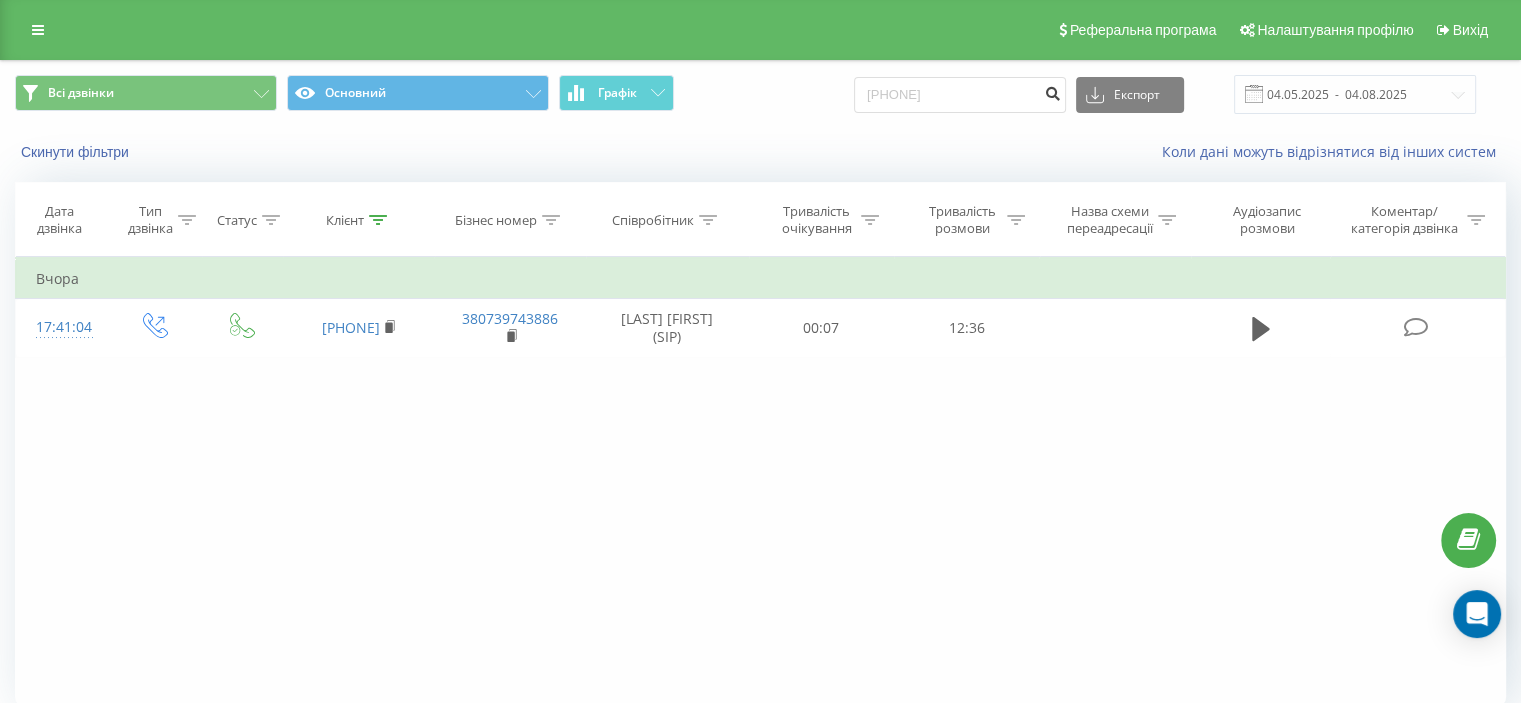 click at bounding box center [1052, 91] 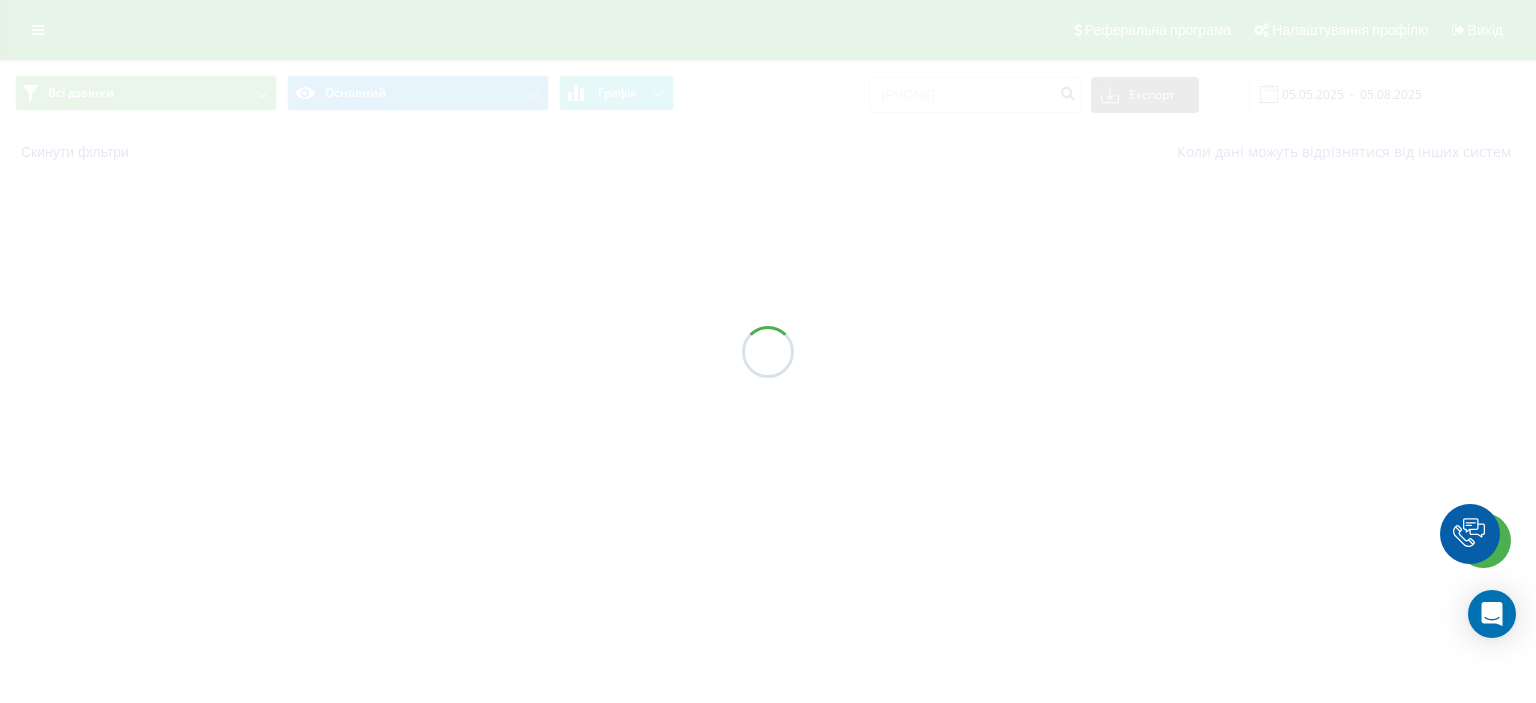 scroll, scrollTop: 0, scrollLeft: 0, axis: both 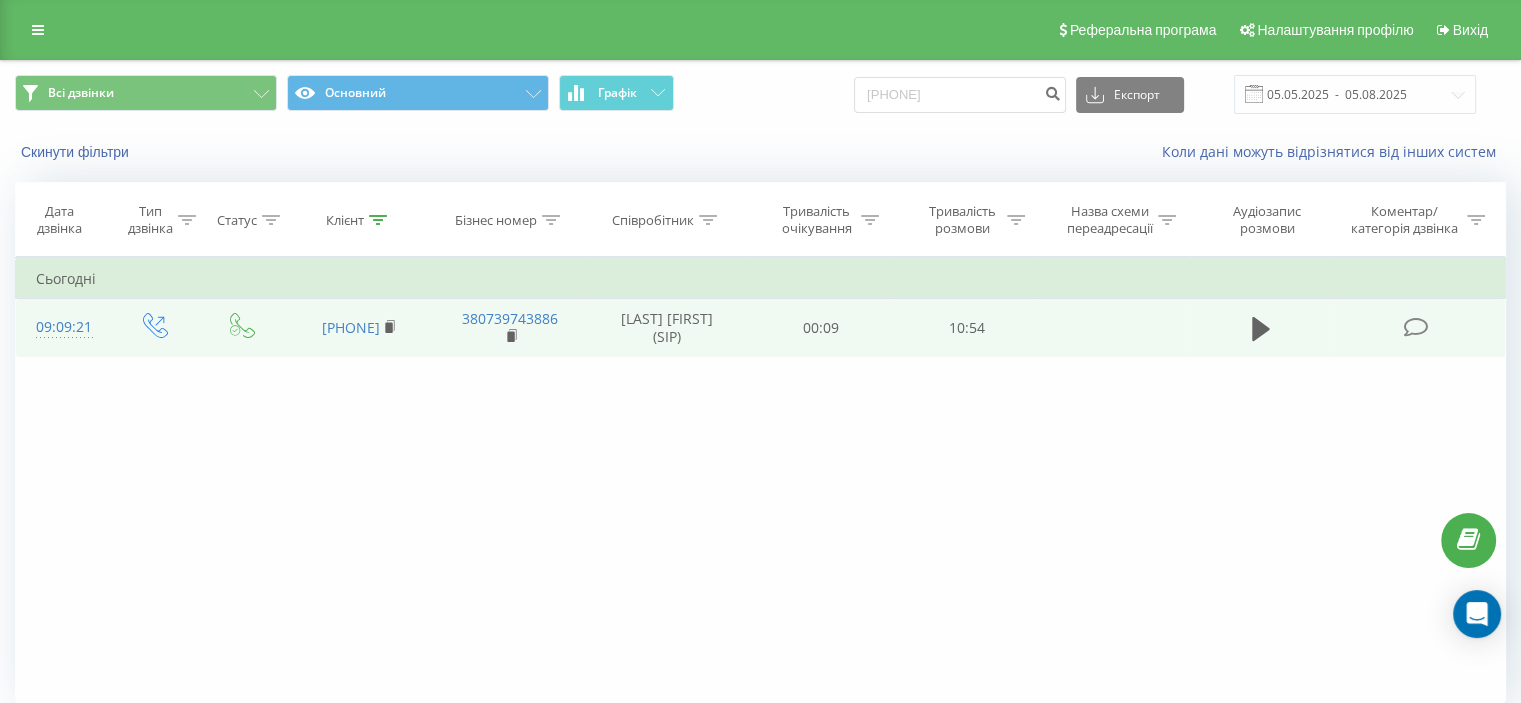 click at bounding box center [1415, 327] 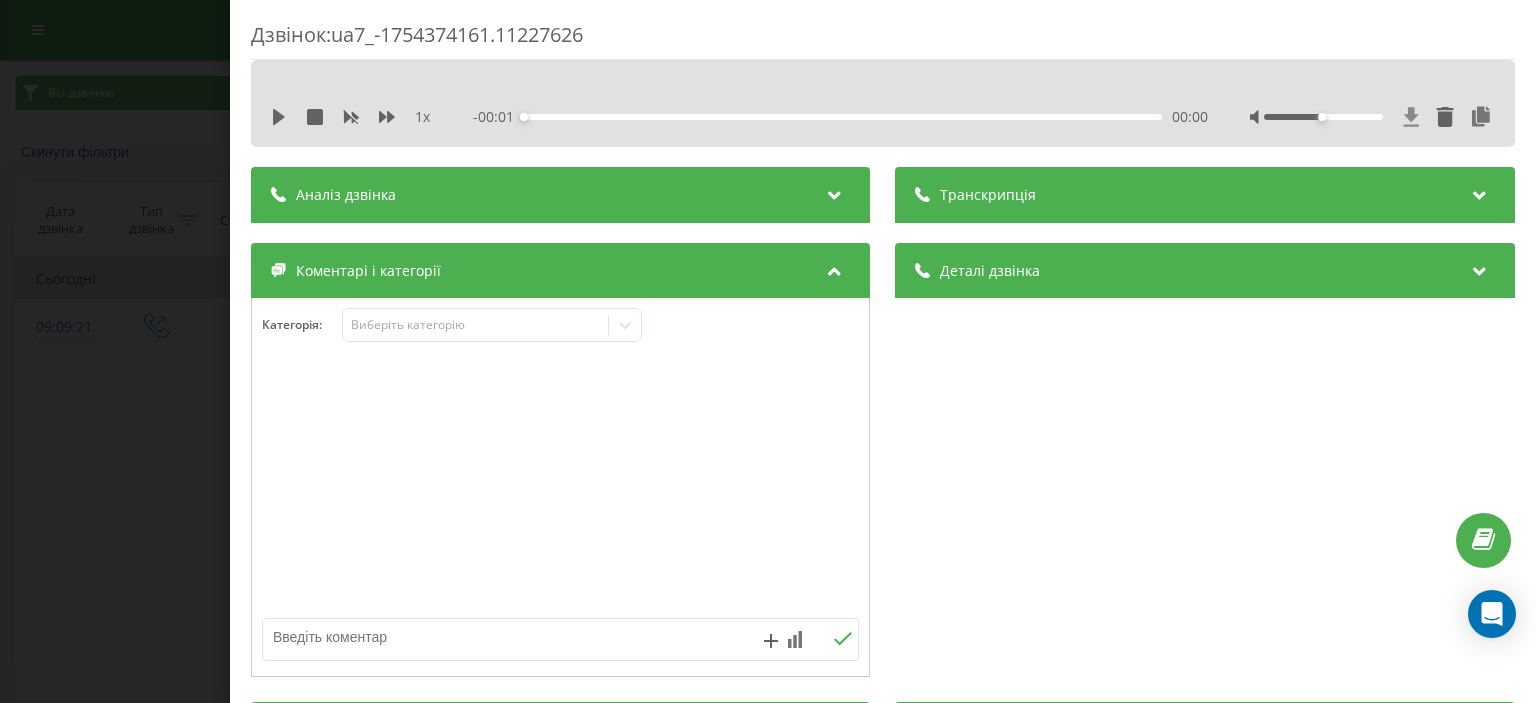 click 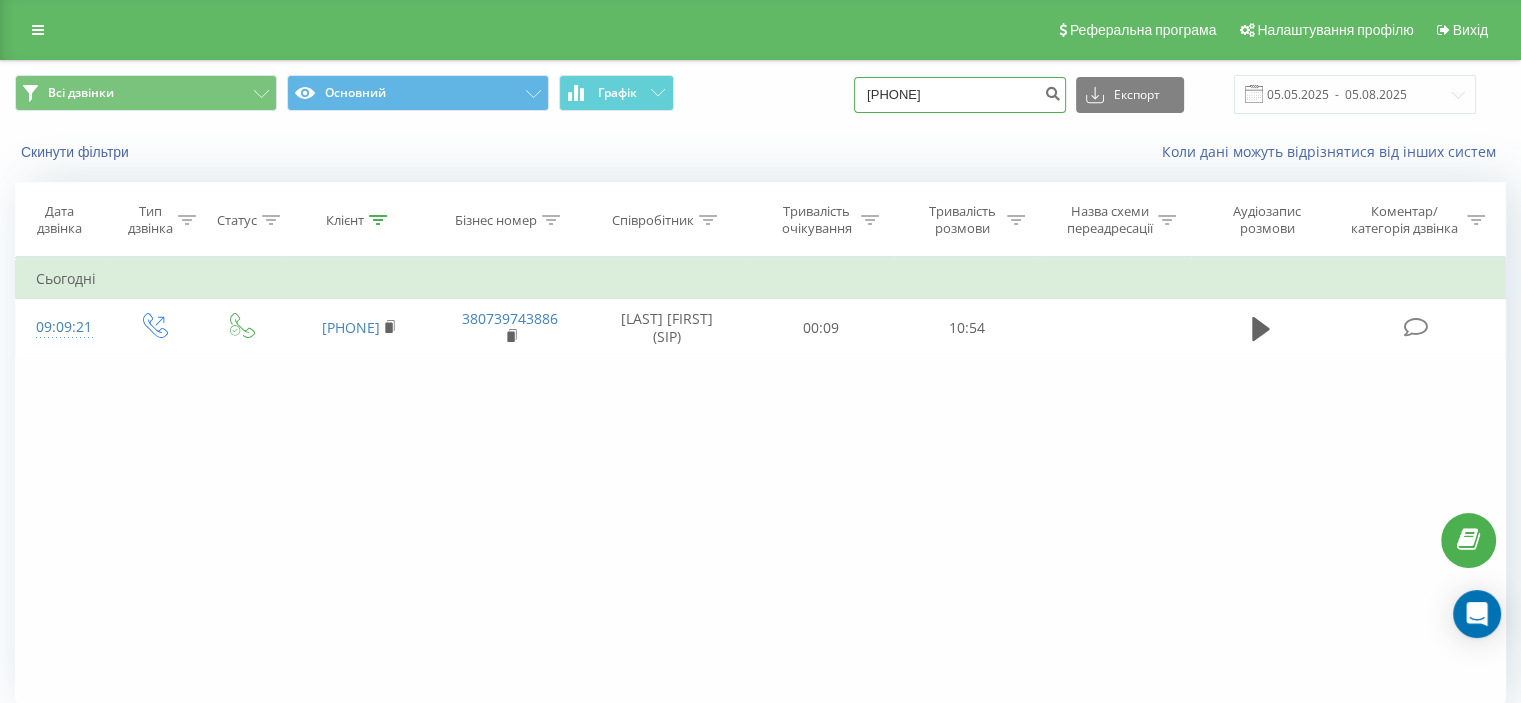 drag, startPoint x: 1001, startPoint y: 91, endPoint x: 878, endPoint y: 83, distance: 123.25989 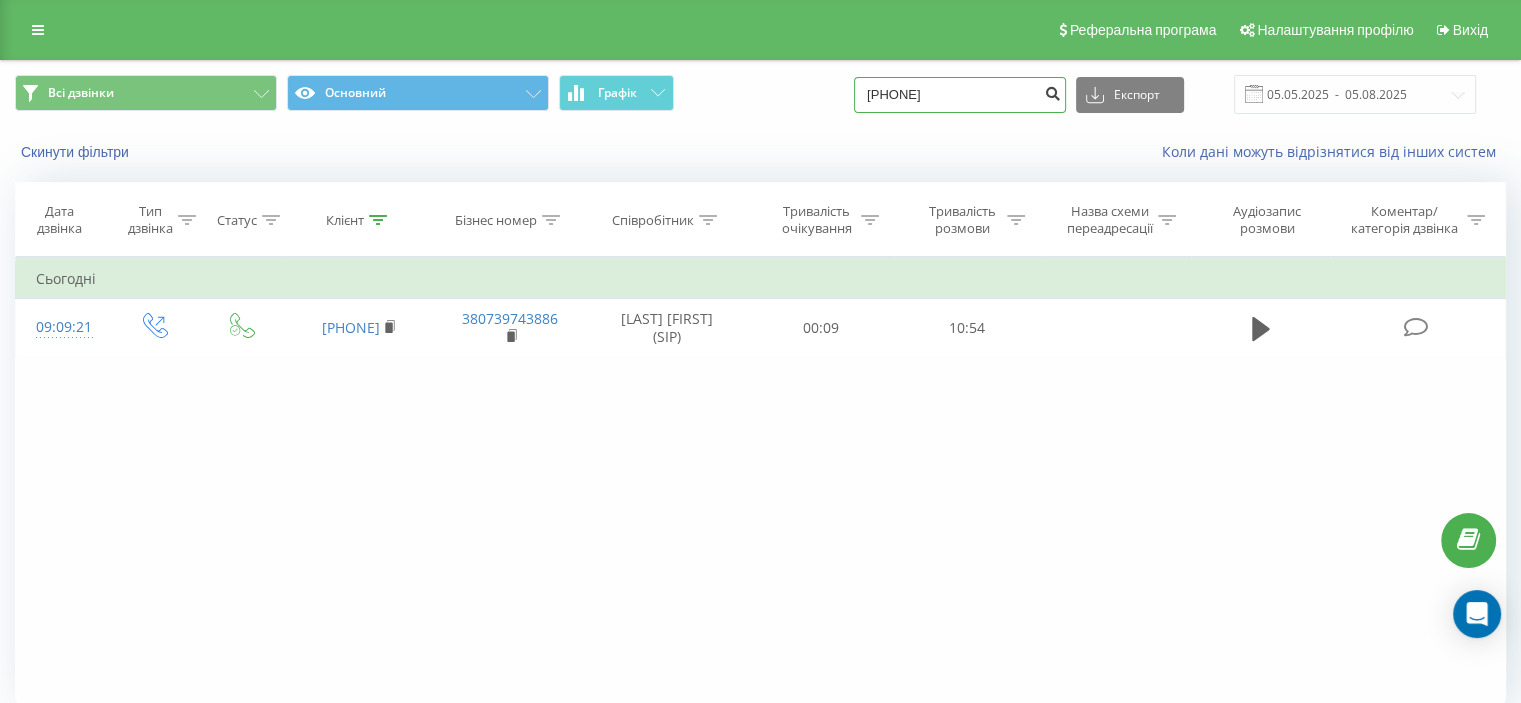 type on "380955135933" 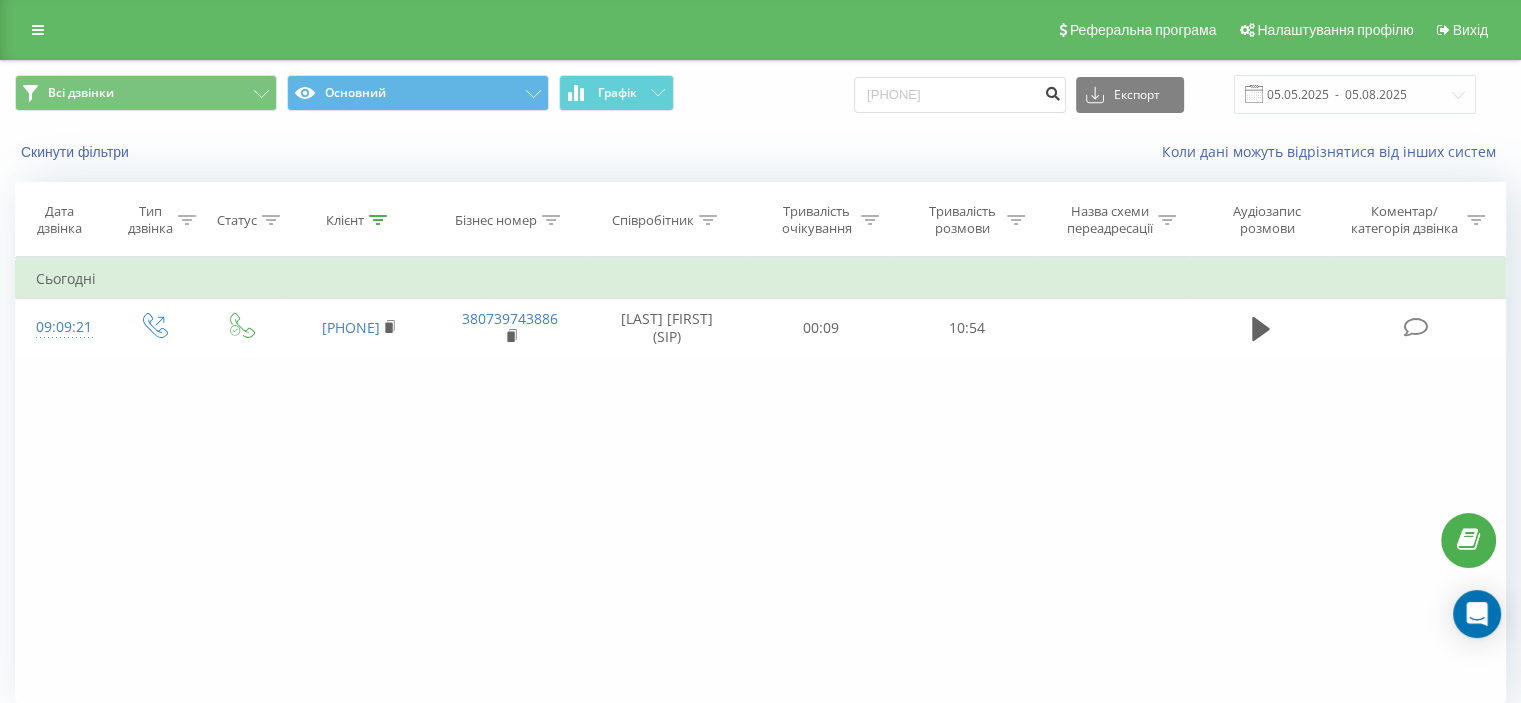 click at bounding box center [1052, 91] 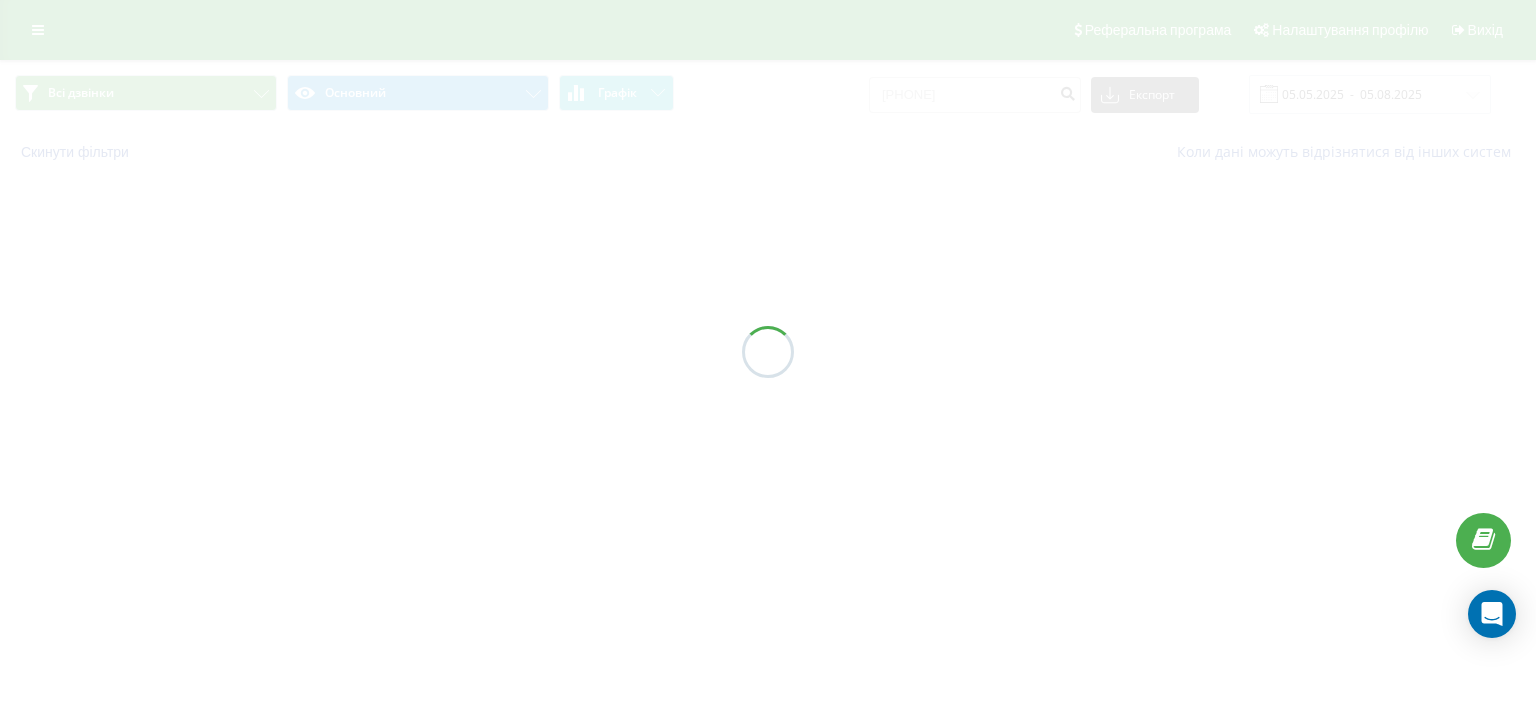 scroll, scrollTop: 0, scrollLeft: 0, axis: both 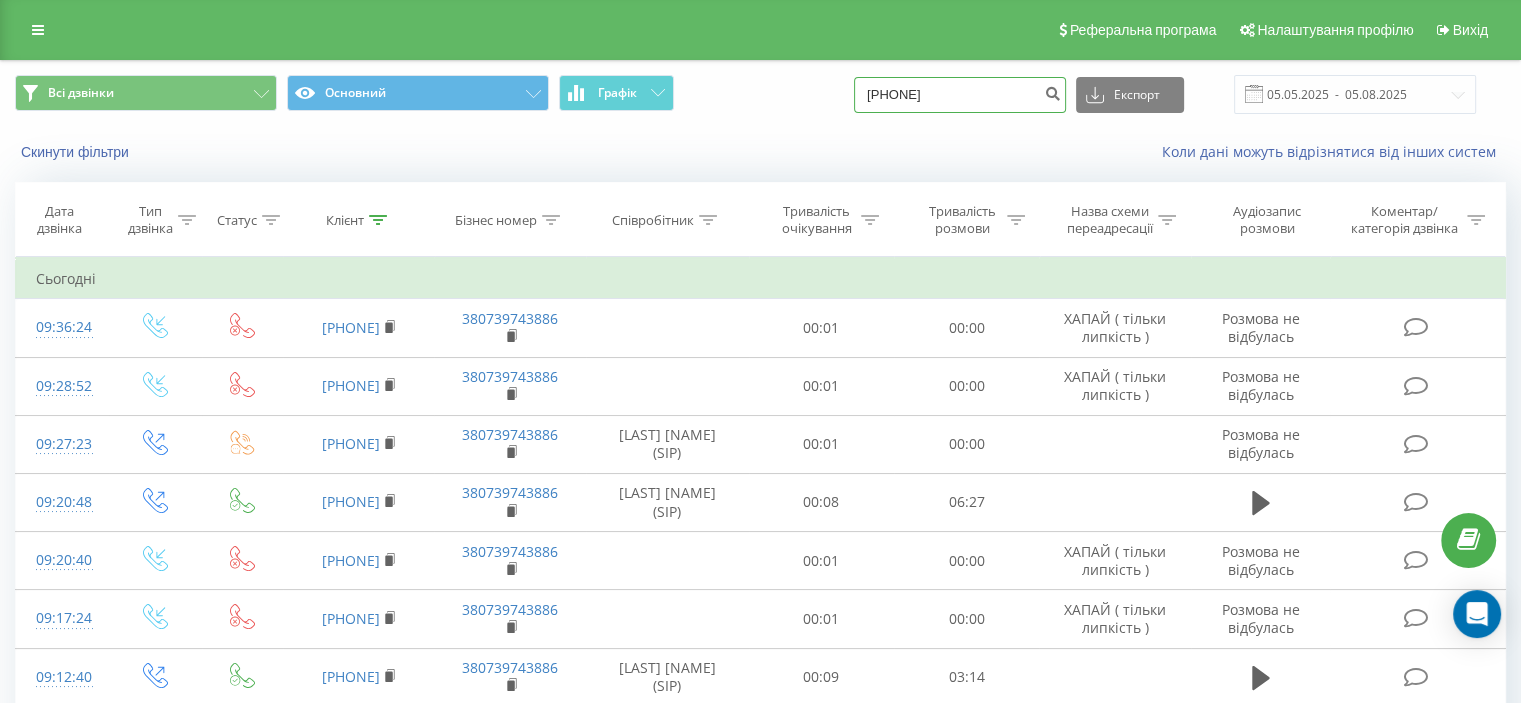 drag, startPoint x: 1006, startPoint y: 102, endPoint x: 912, endPoint y: 85, distance: 95.524864 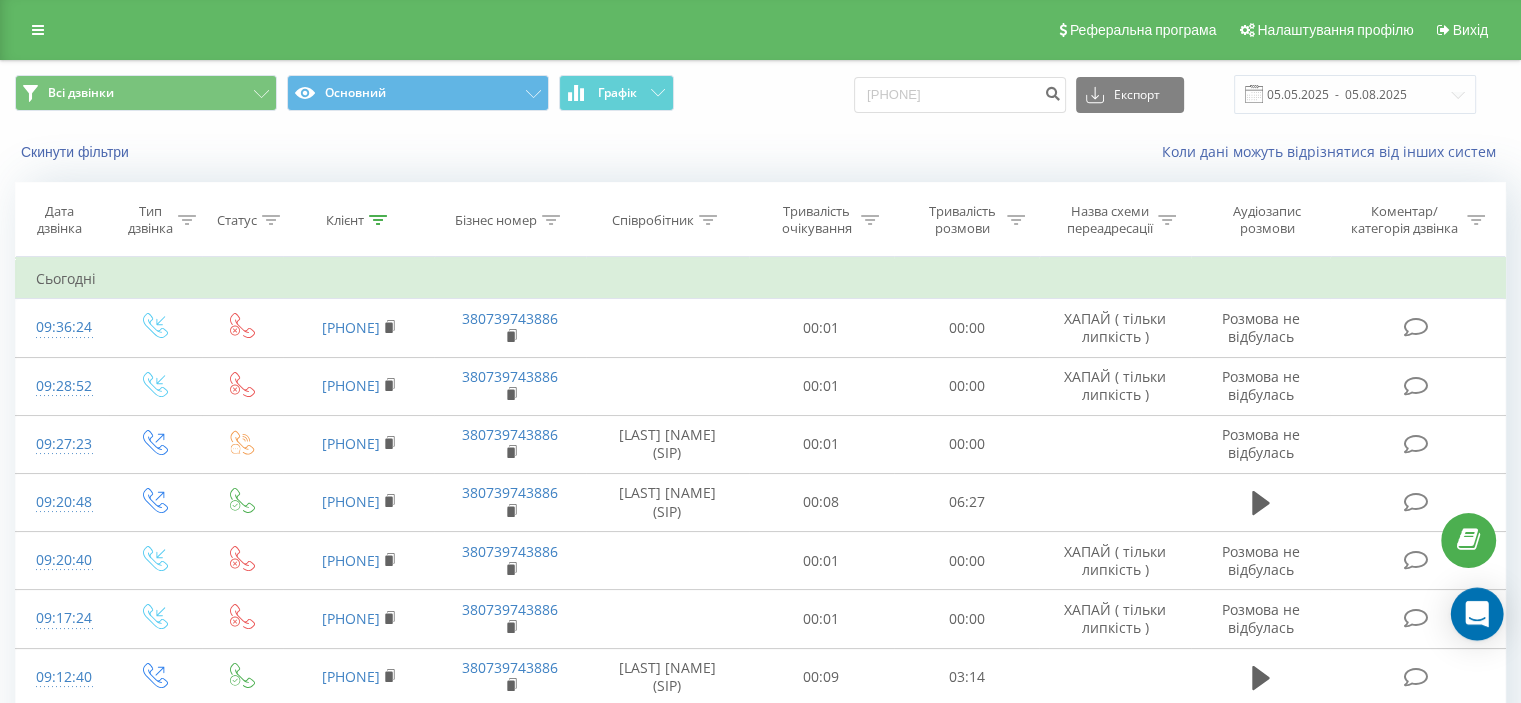 click 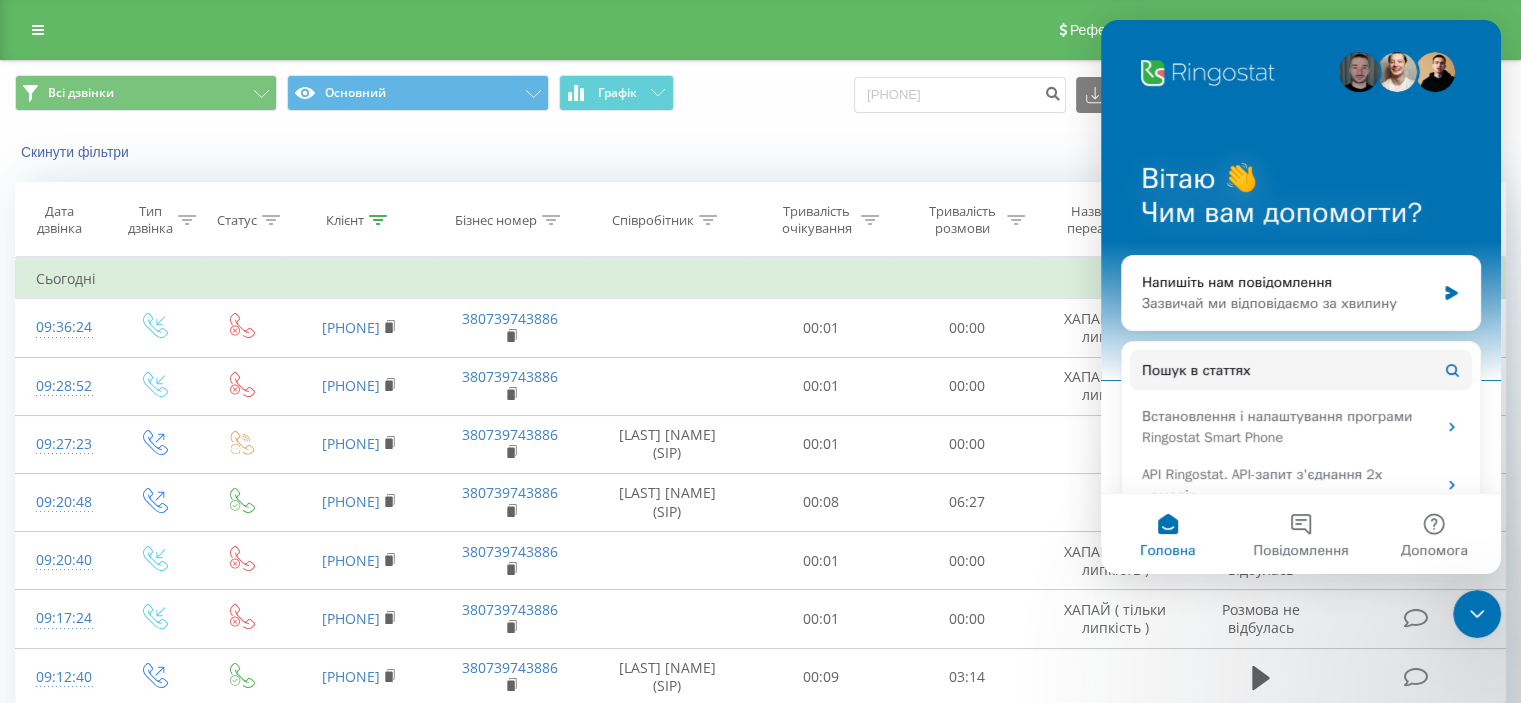 scroll, scrollTop: 0, scrollLeft: 0, axis: both 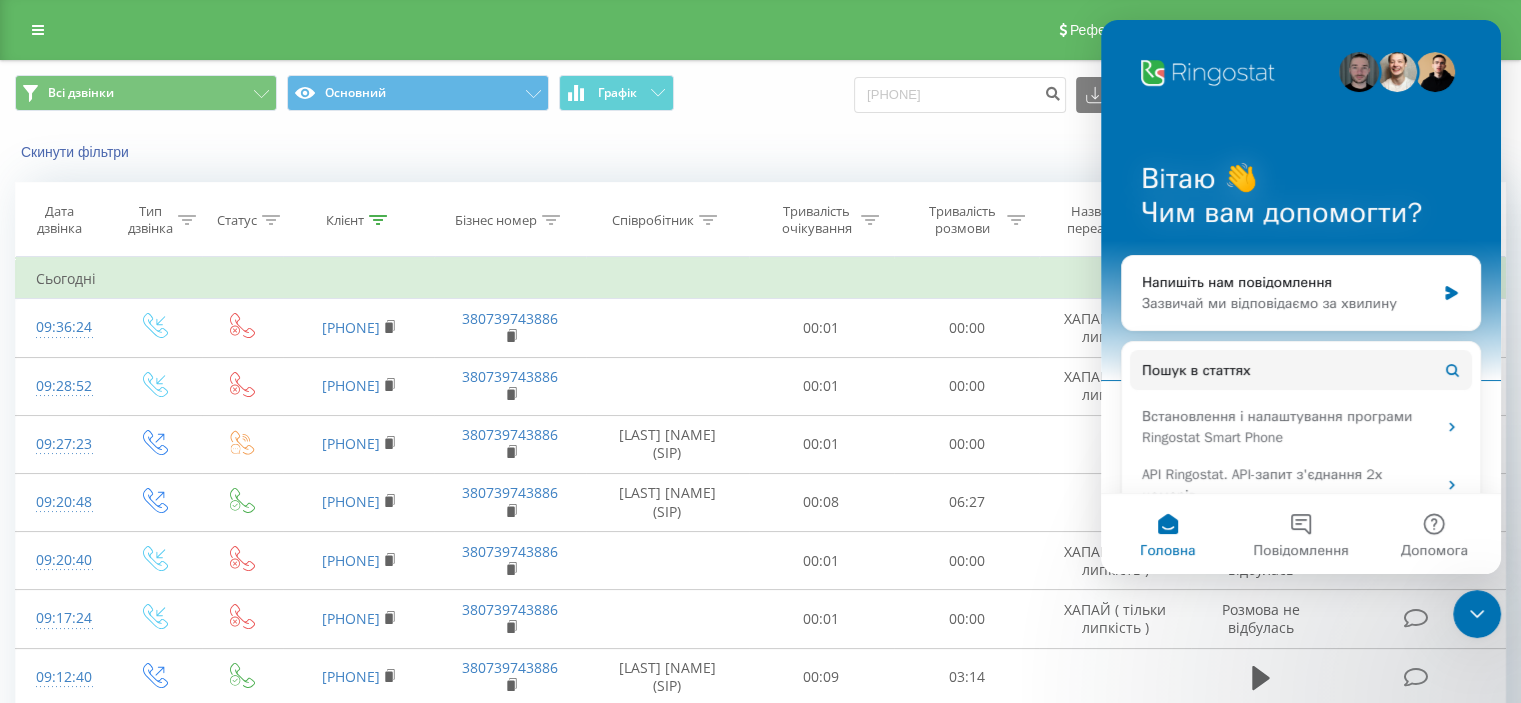 click at bounding box center [1477, 614] 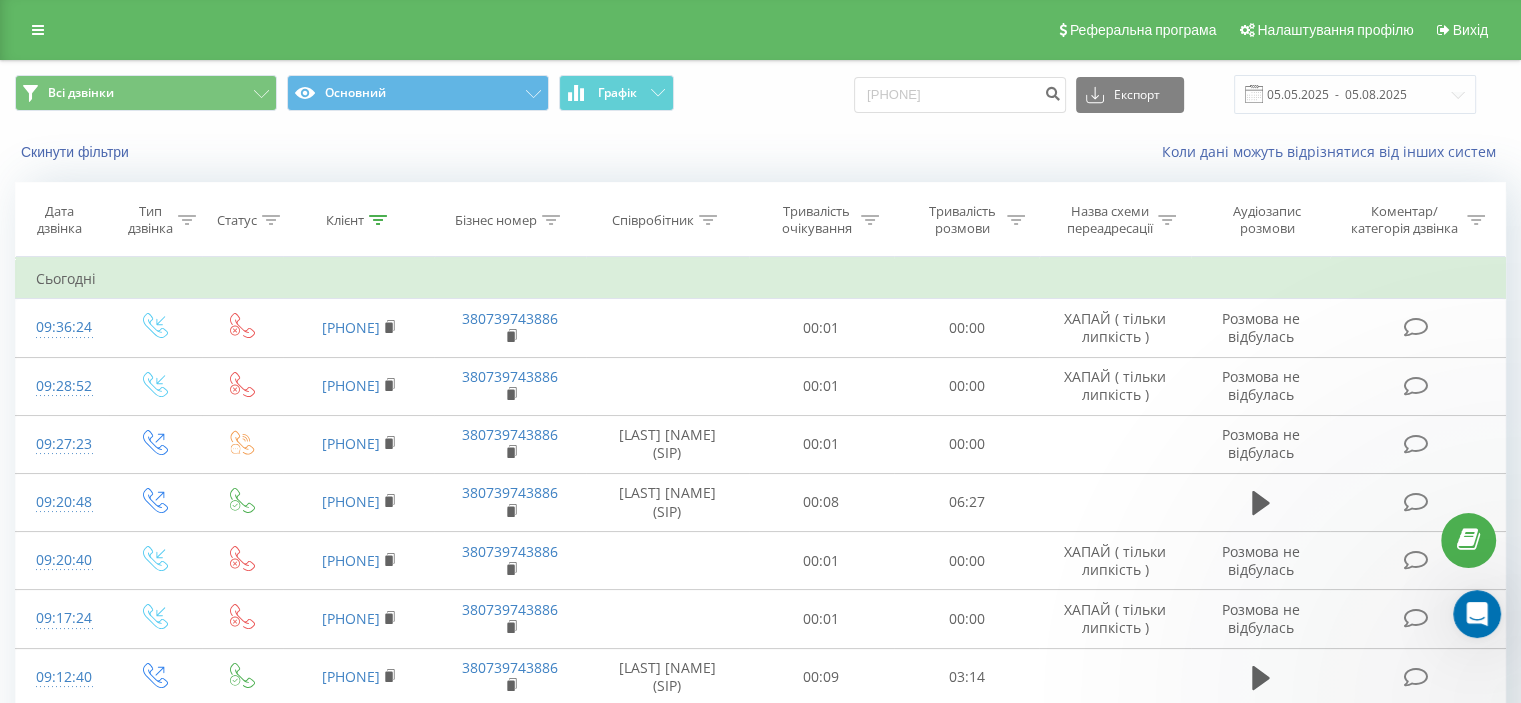 scroll, scrollTop: 0, scrollLeft: 0, axis: both 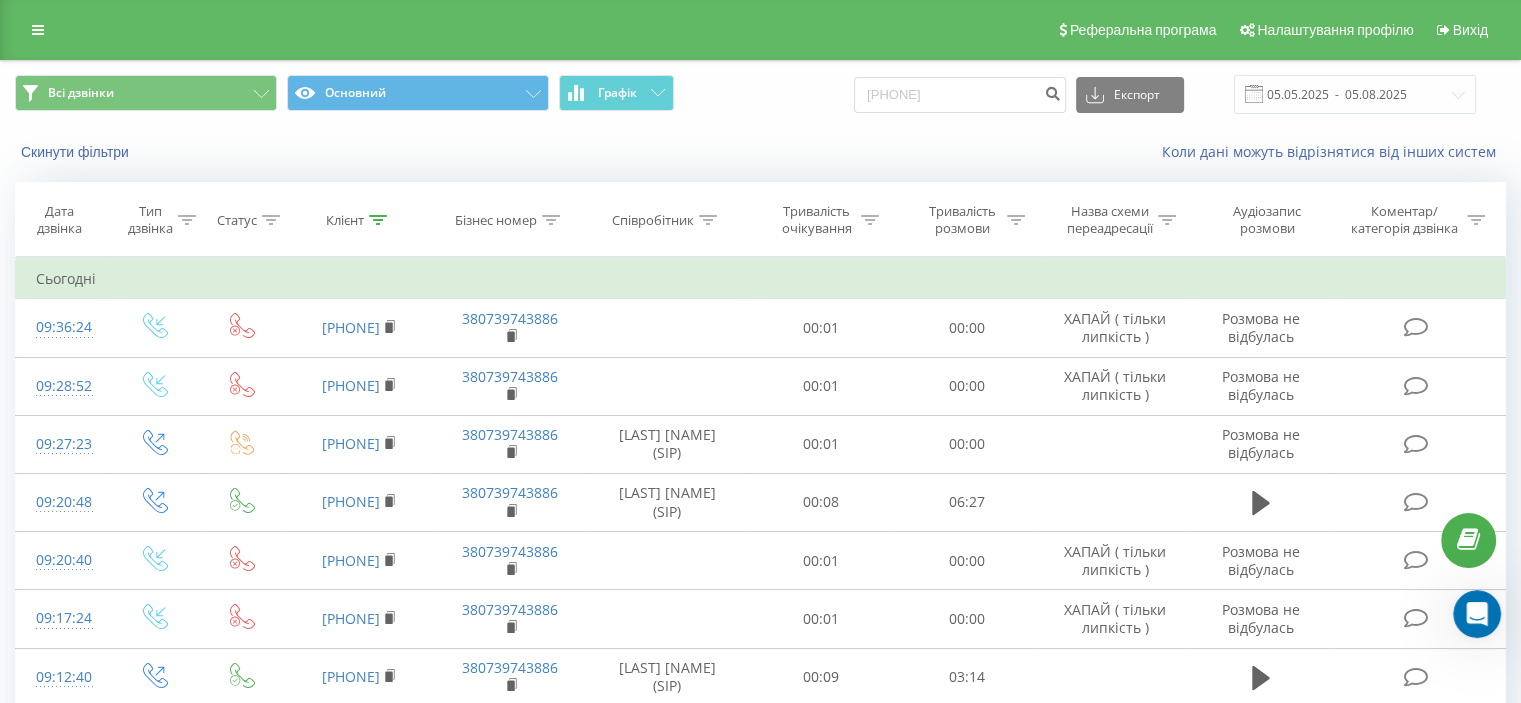 click at bounding box center (1468, 540) 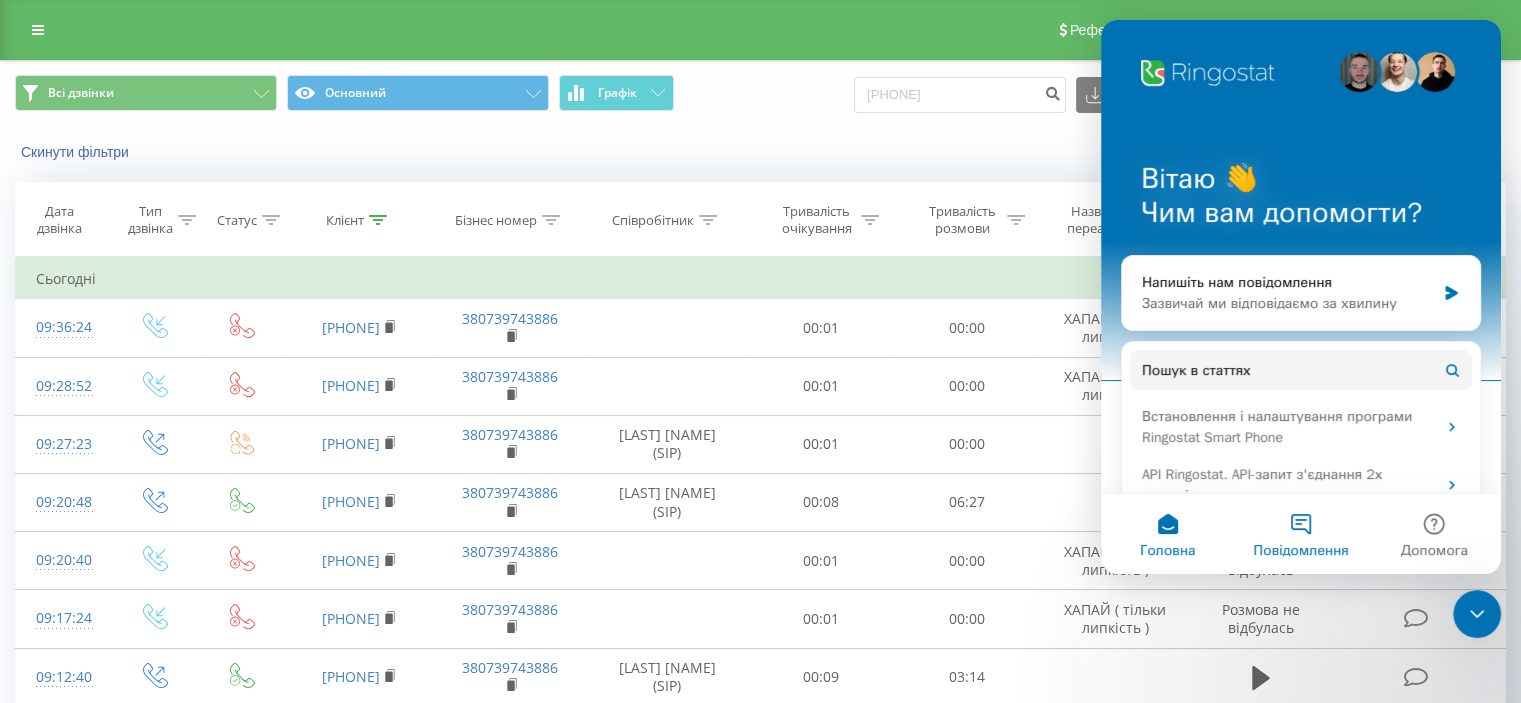 click on "Повідомлення" at bounding box center (1300, 534) 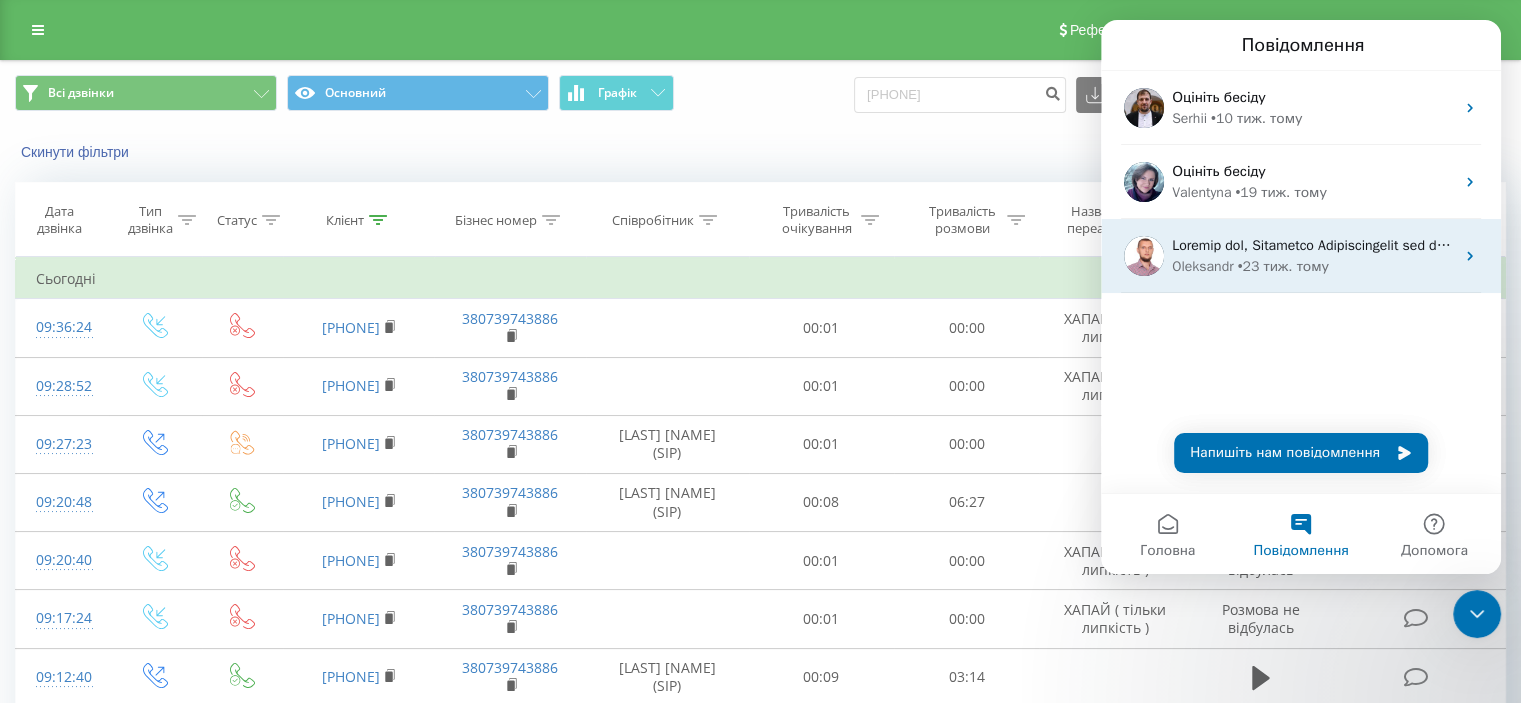 click at bounding box center [3029, 245] 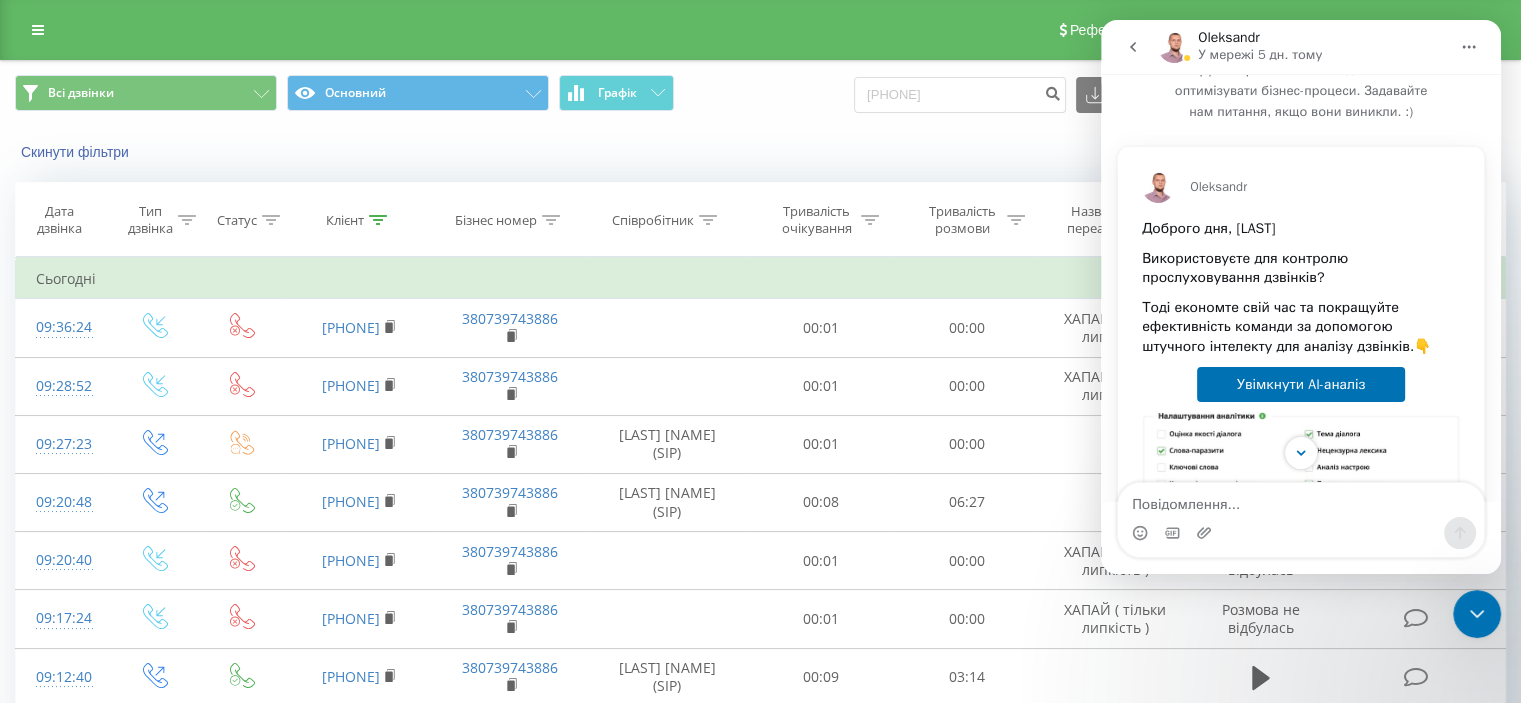 scroll, scrollTop: 0, scrollLeft: 0, axis: both 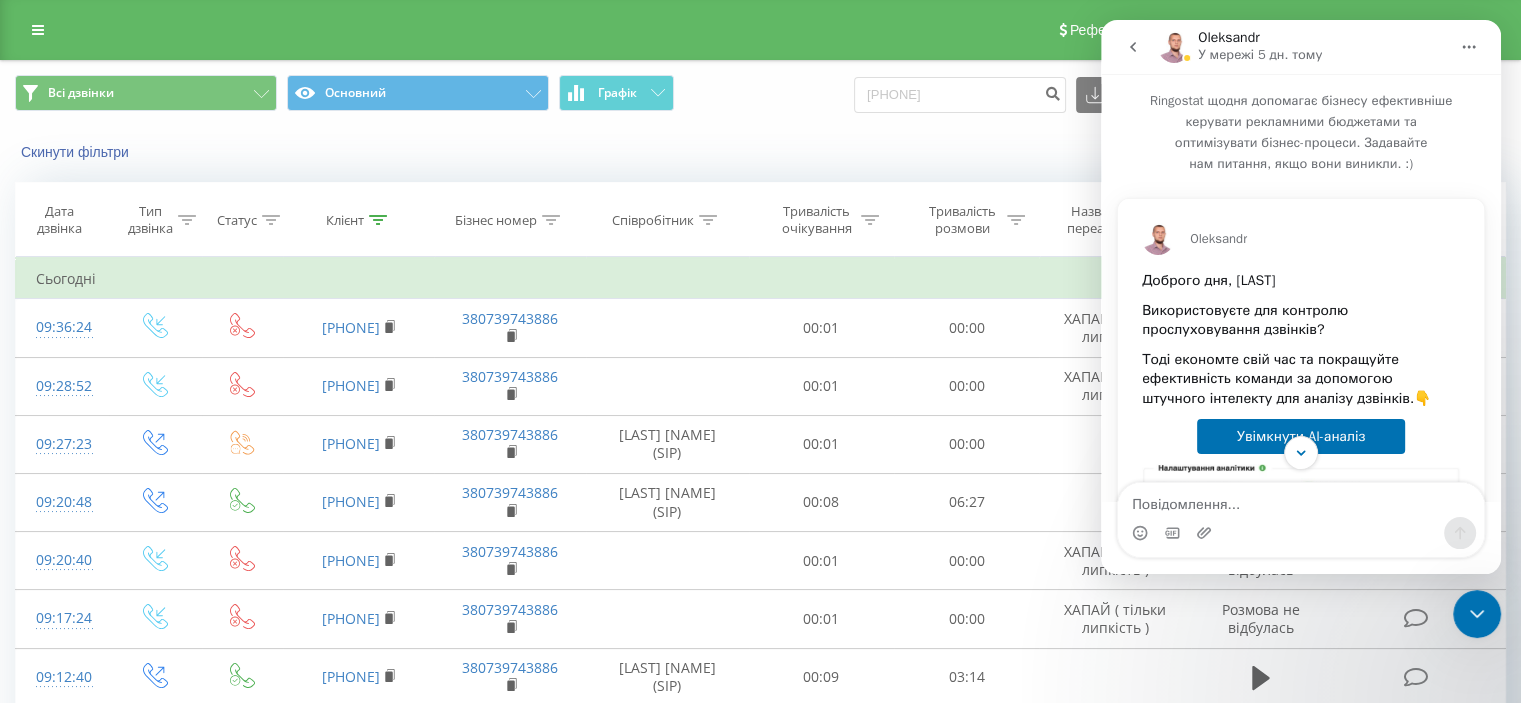 click 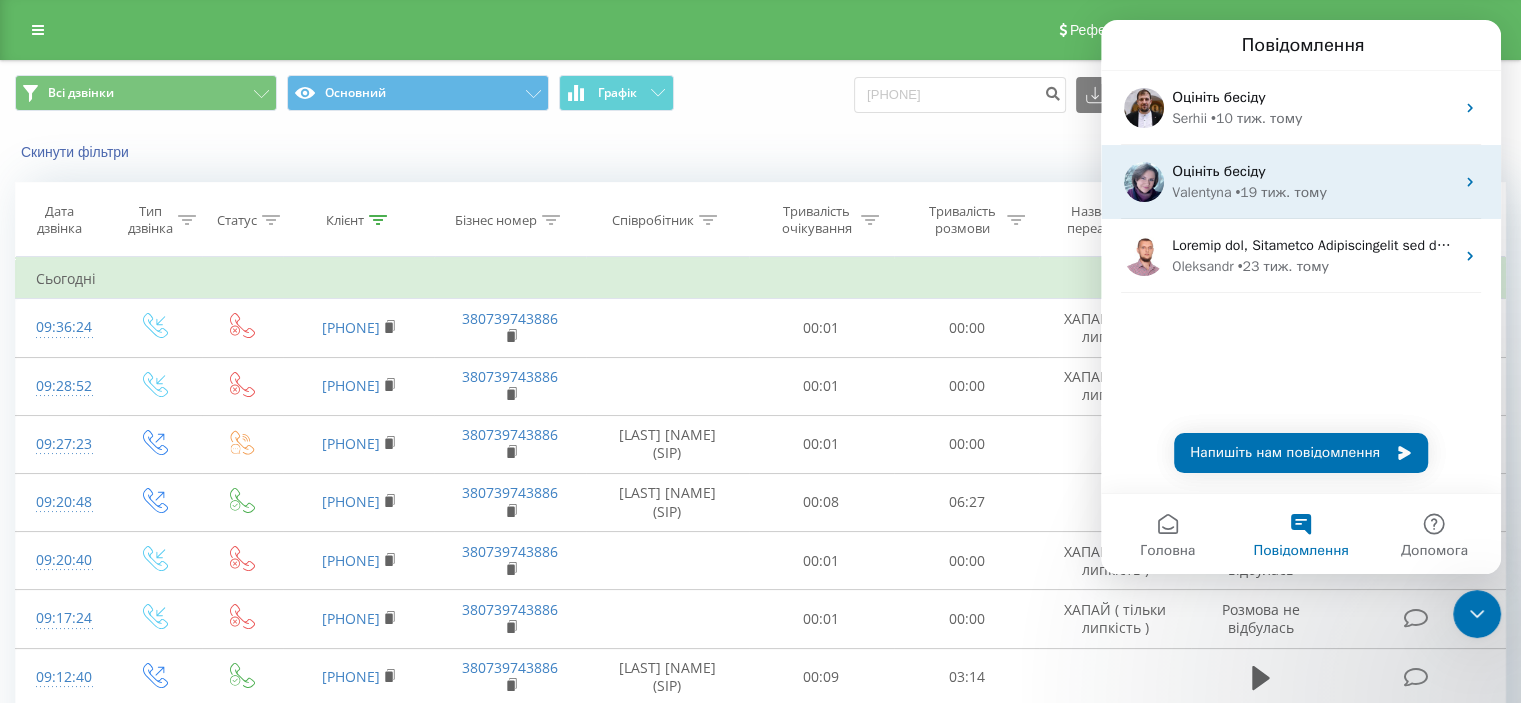 click on "Valentyna" at bounding box center (1201, 192) 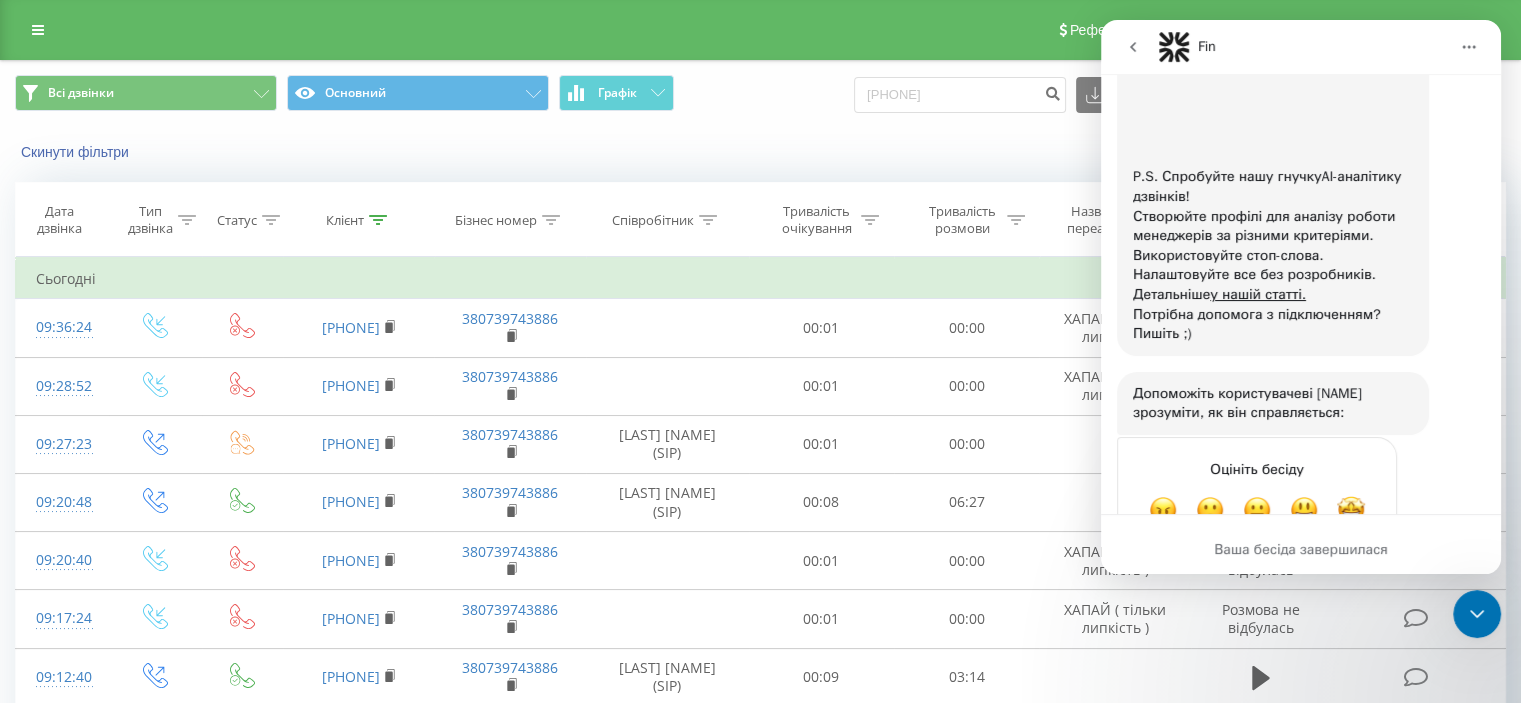 scroll, scrollTop: 1096, scrollLeft: 0, axis: vertical 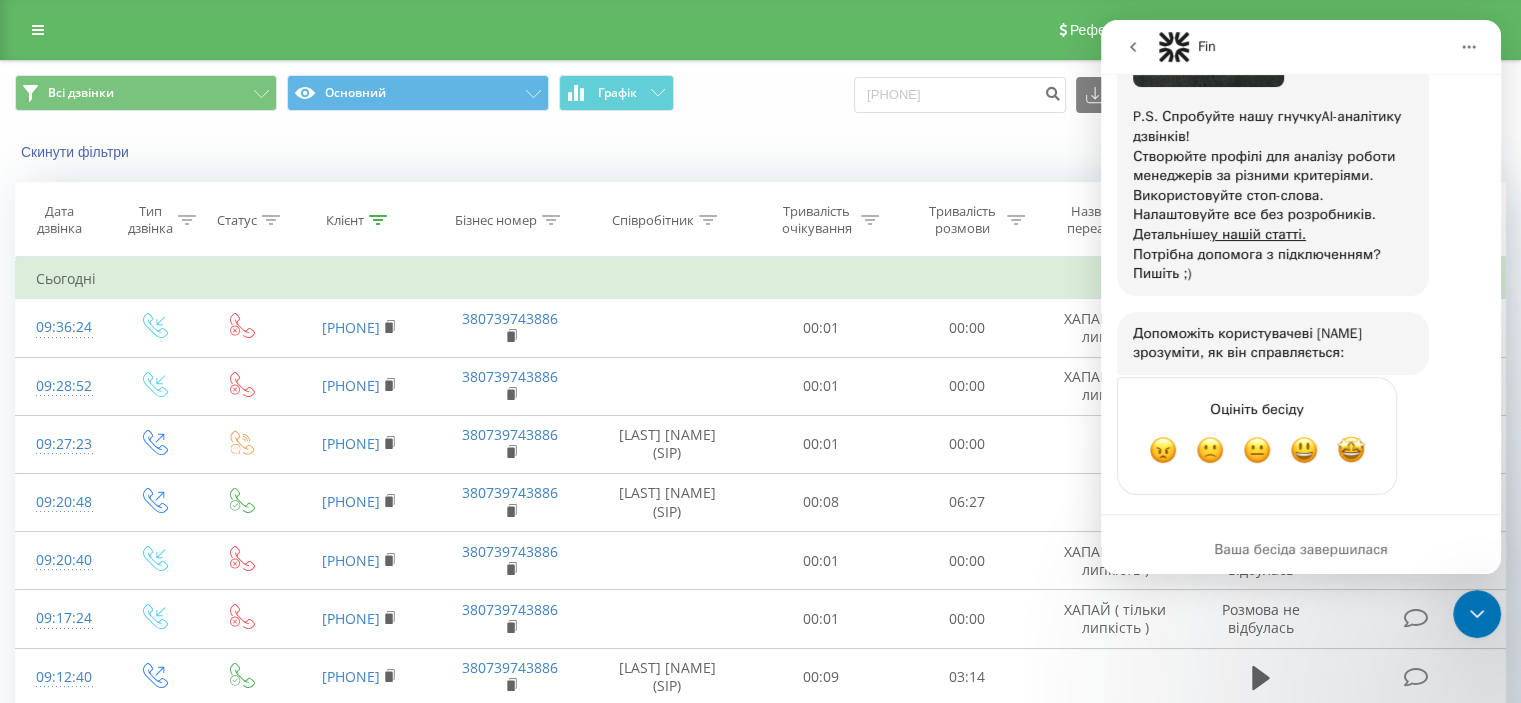 click 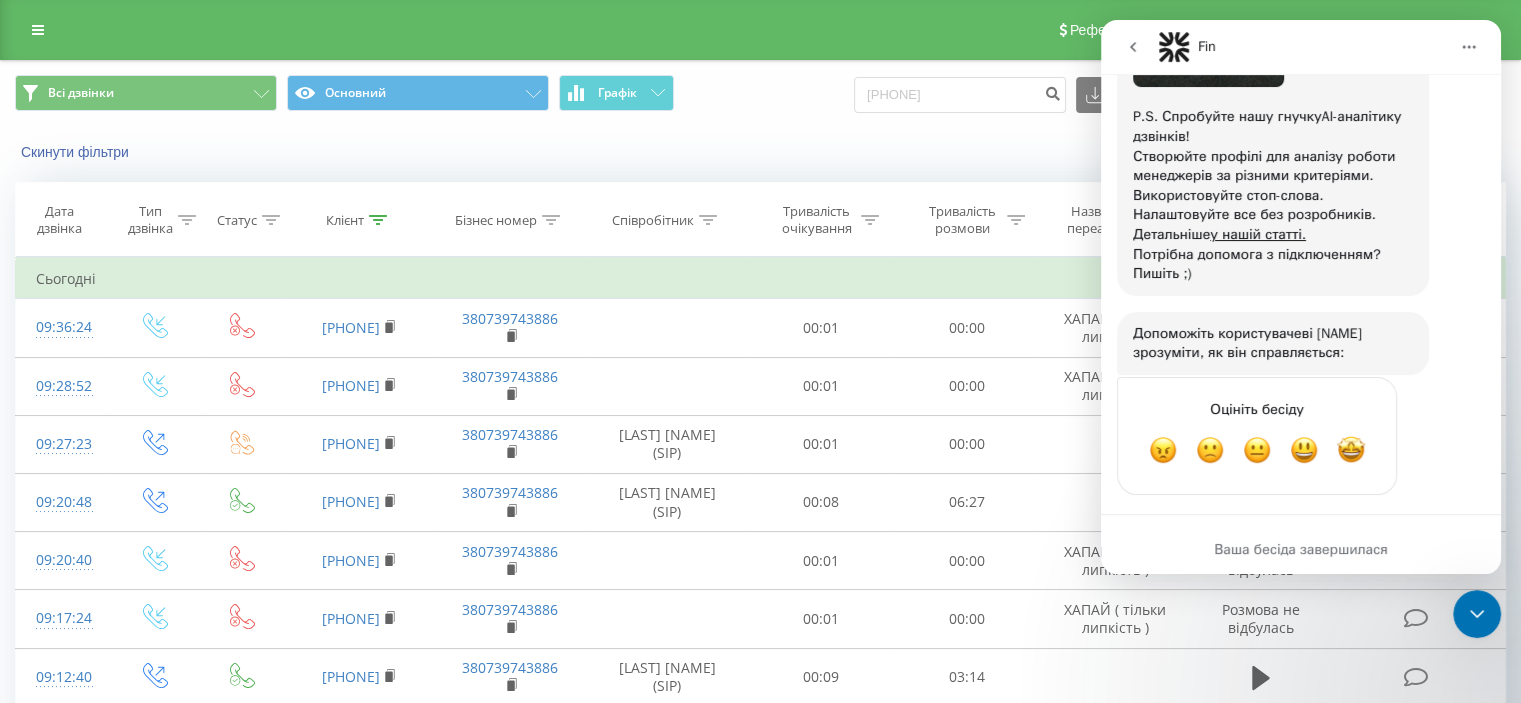 scroll, scrollTop: 0, scrollLeft: 0, axis: both 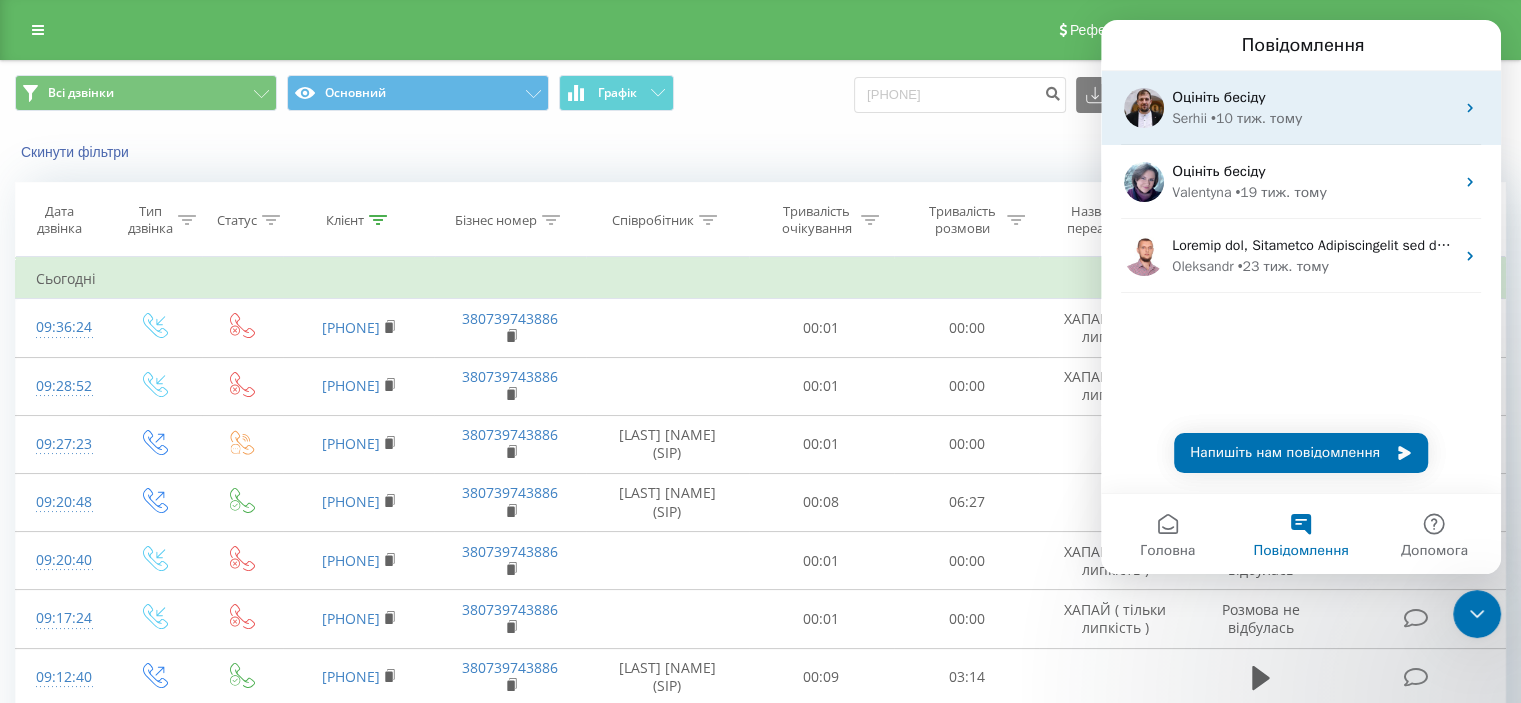 click on "Оцініть бесіду [NAME] •  10 тиж. тому" at bounding box center (1301, 108) 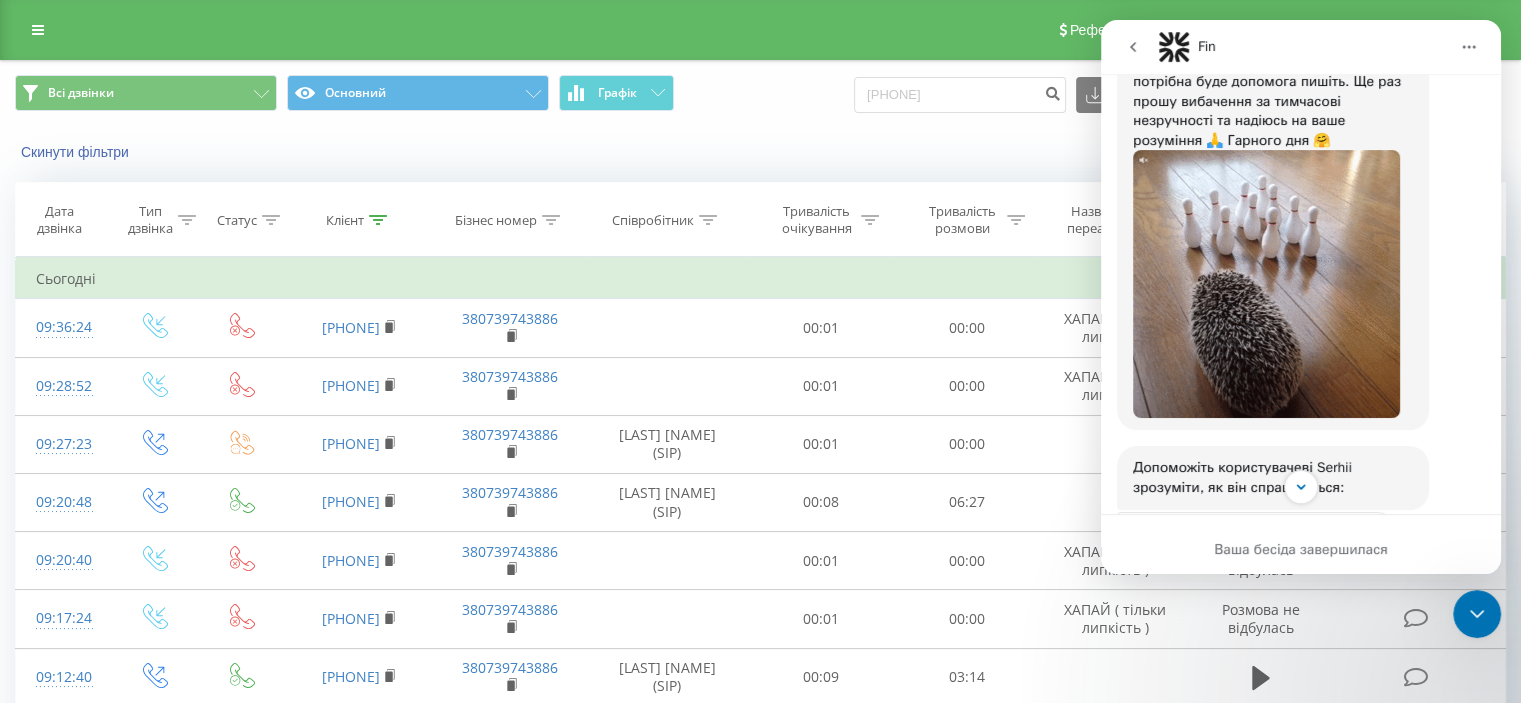 scroll, scrollTop: 1102, scrollLeft: 0, axis: vertical 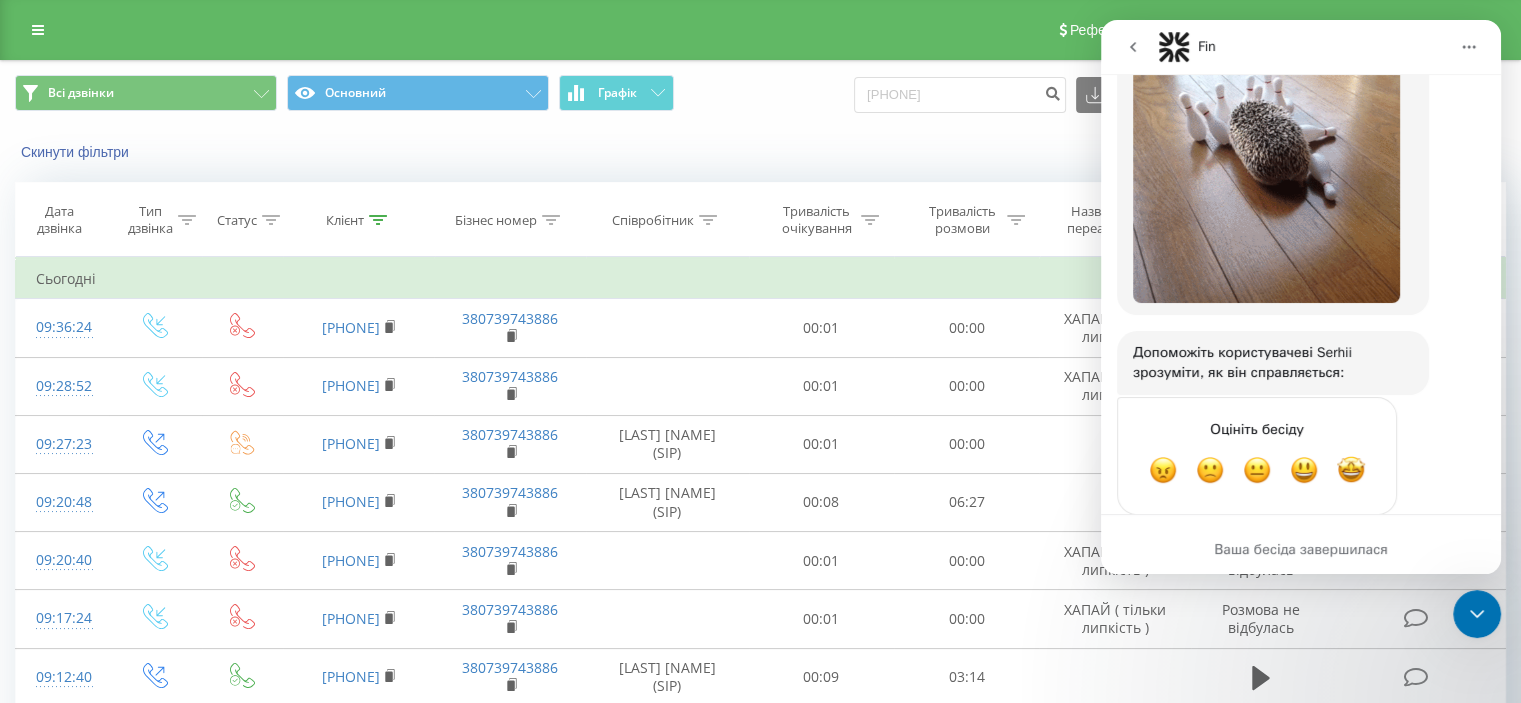 click 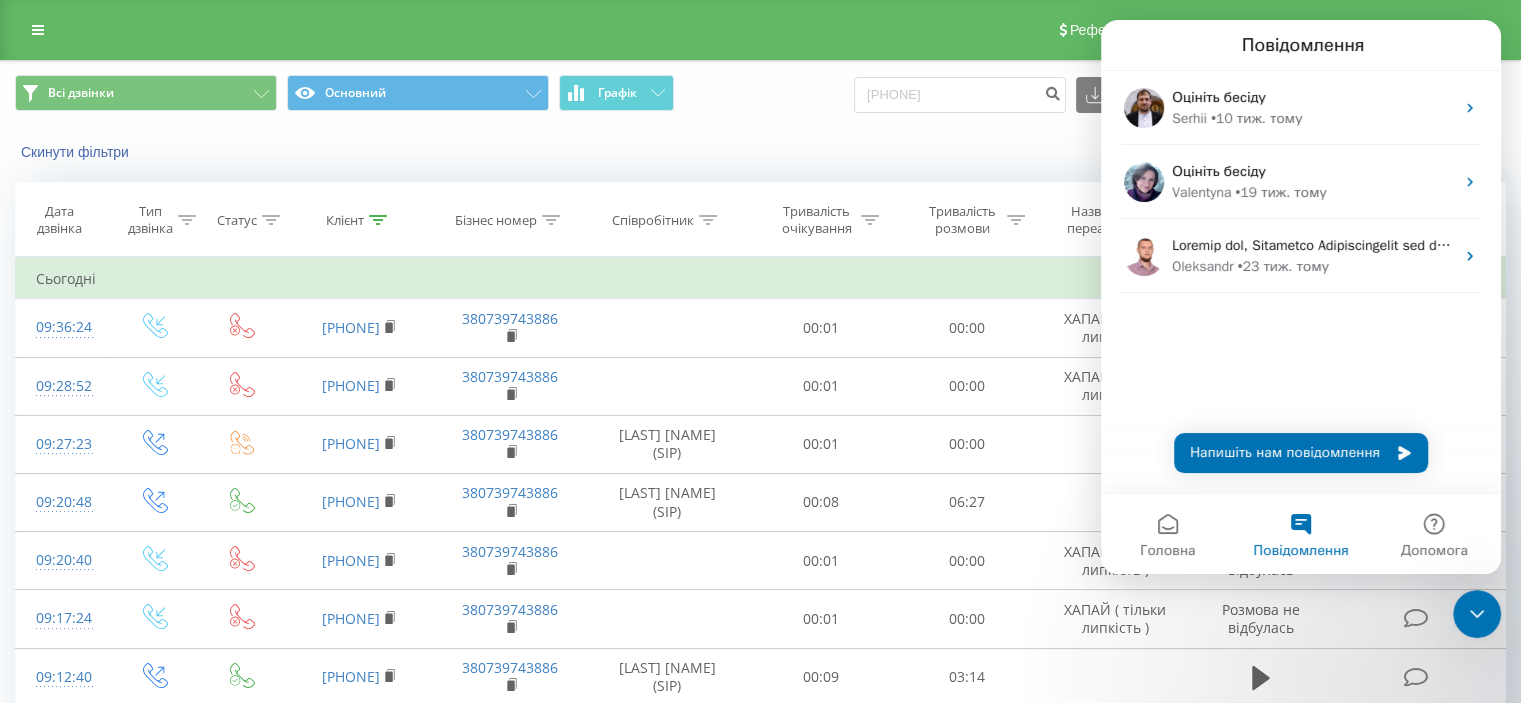 scroll, scrollTop: 0, scrollLeft: 0, axis: both 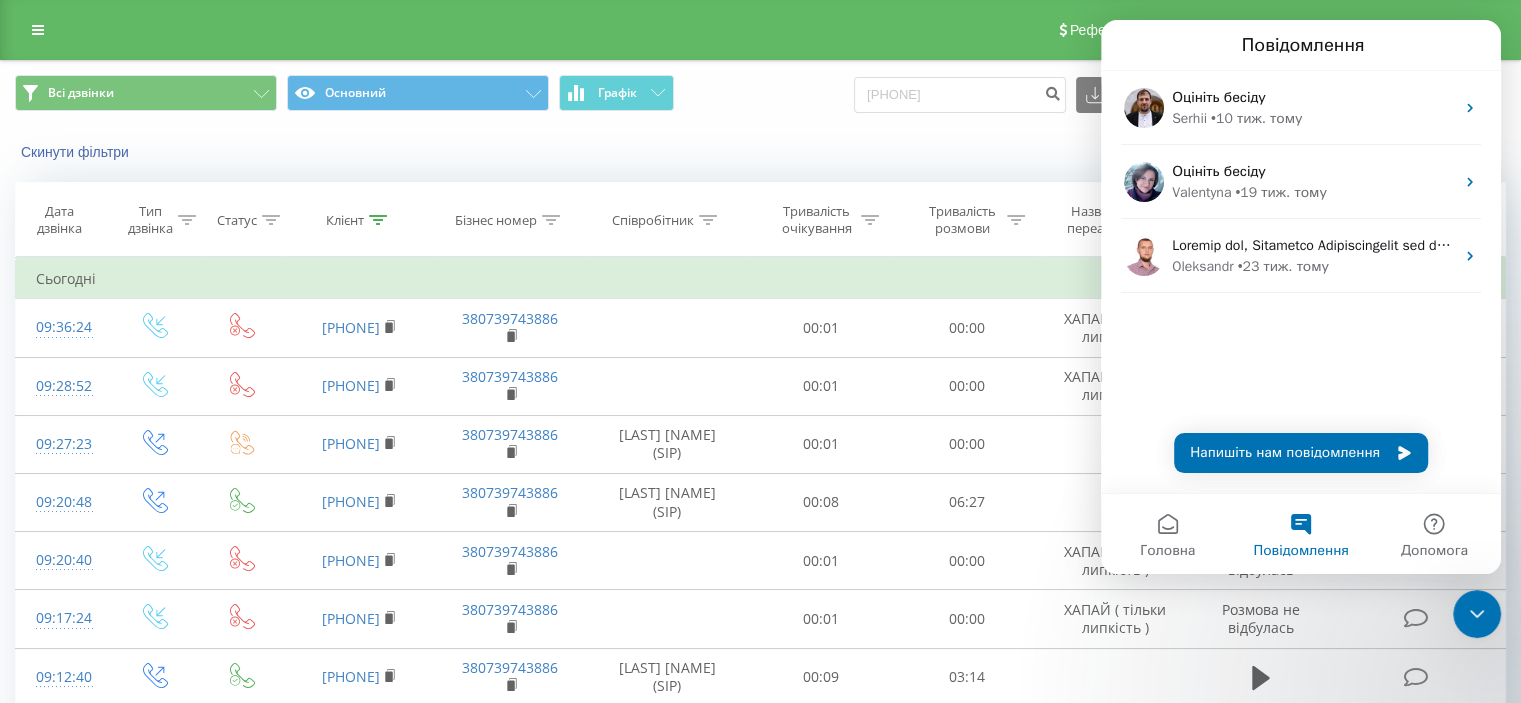 click on "Скинути фільтри Коли дані можуть відрізнятися вiд інших систем" at bounding box center [760, 152] 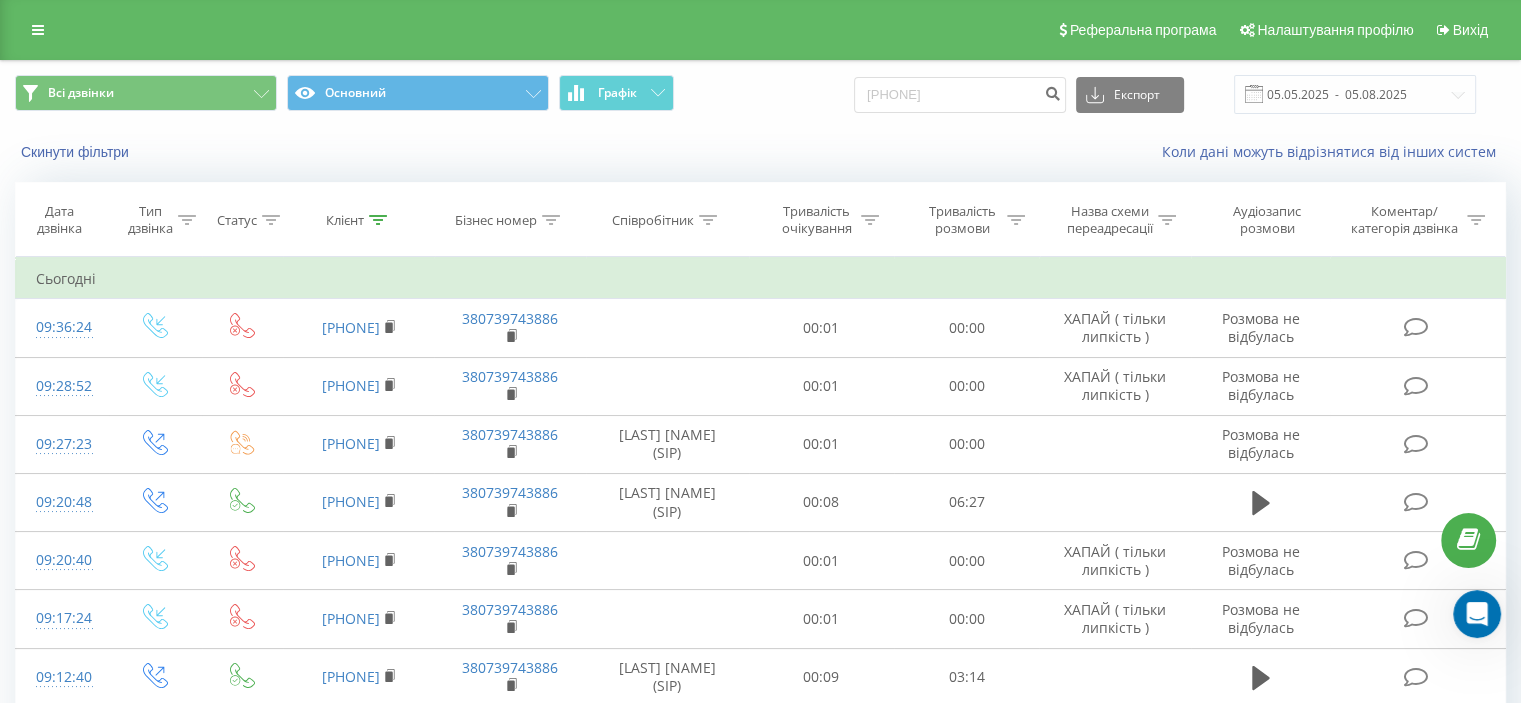click on "Коли дані можуть відрізнятися вiд інших систем" at bounding box center [1045, 152] 